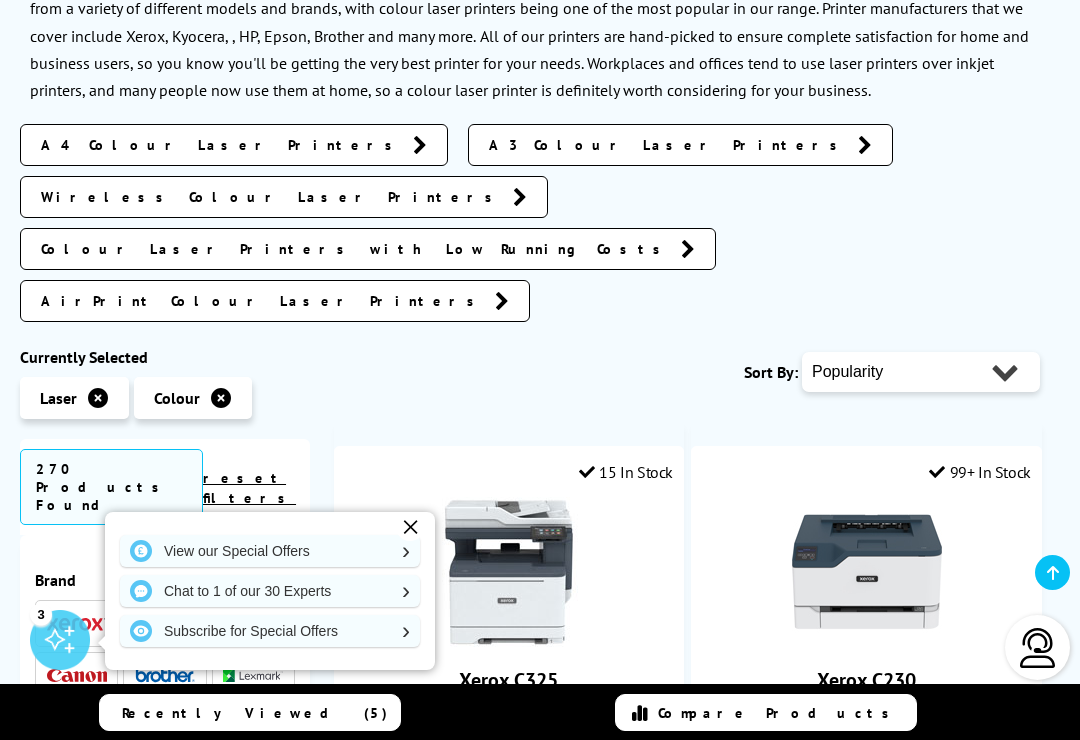 scroll, scrollTop: 454, scrollLeft: 0, axis: vertical 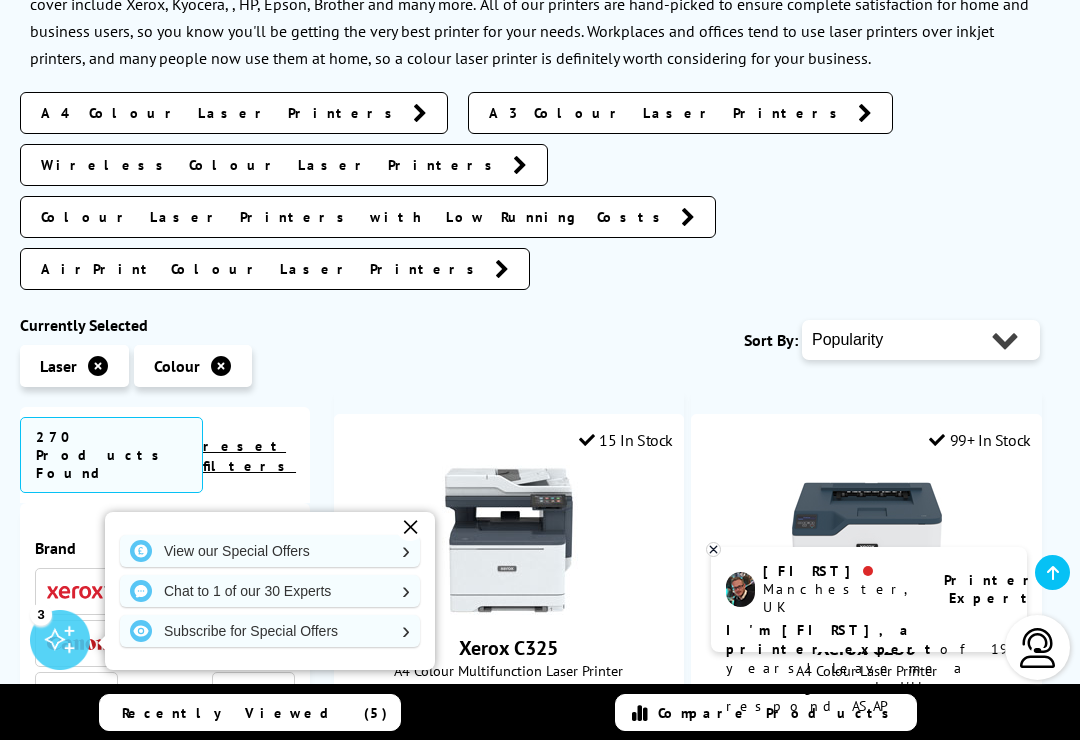 click on "✕" at bounding box center [410, 527] 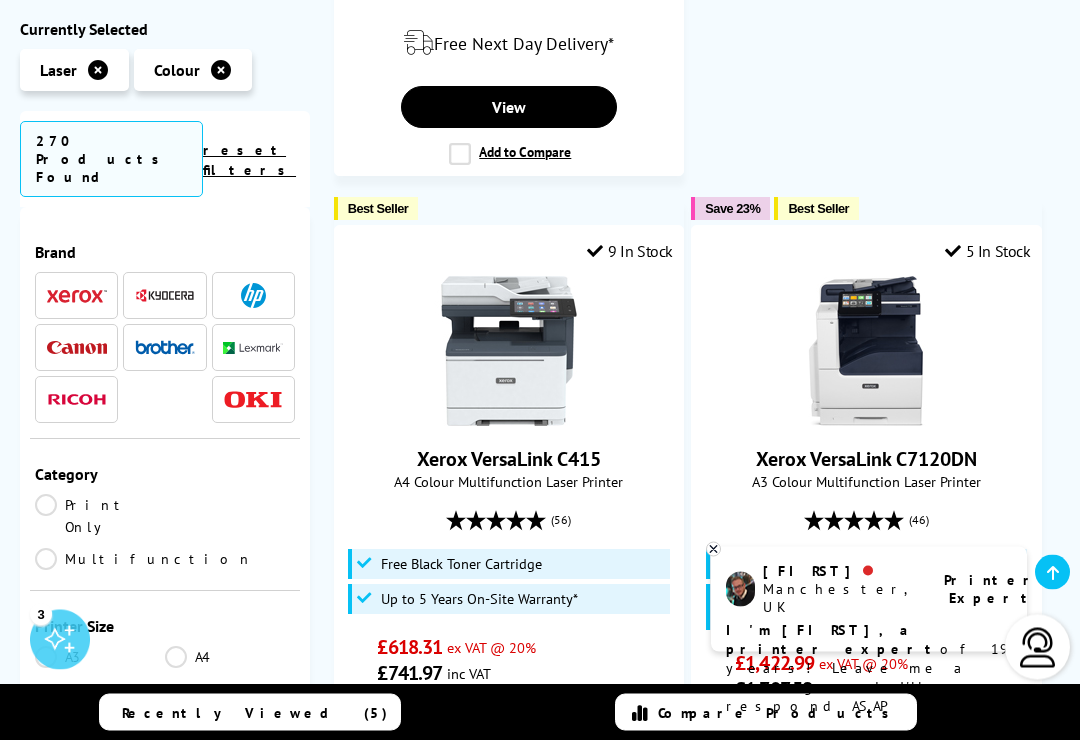 scroll, scrollTop: 4680, scrollLeft: 0, axis: vertical 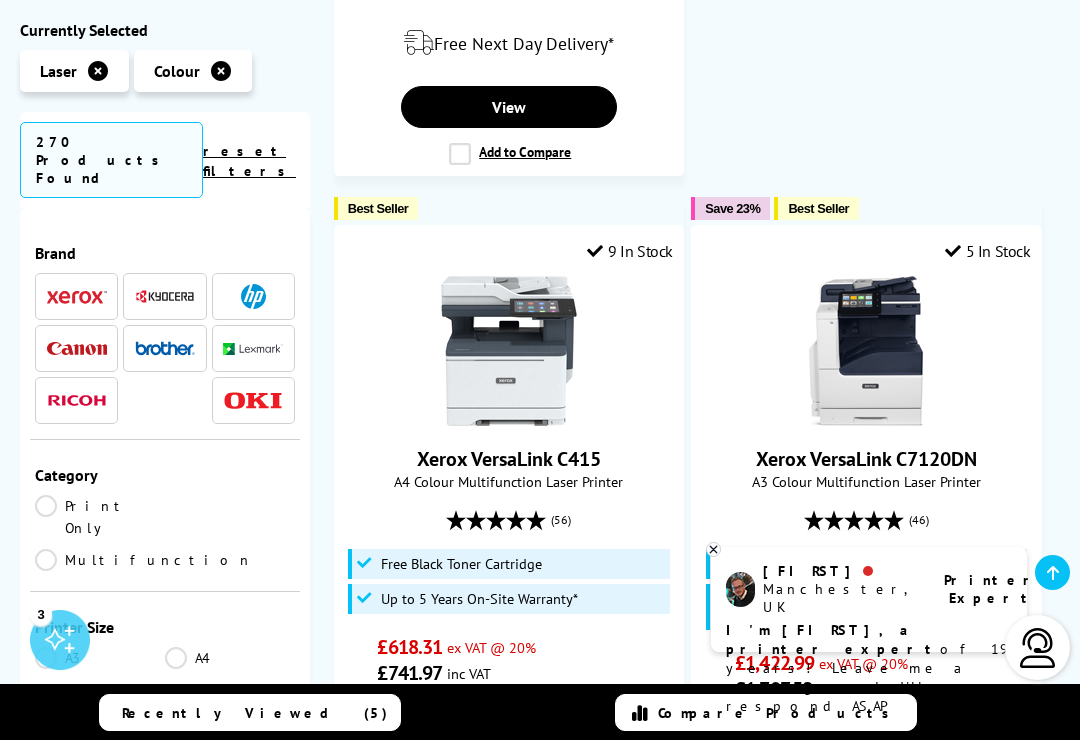 click on "Multifunction" at bounding box center [144, 560] 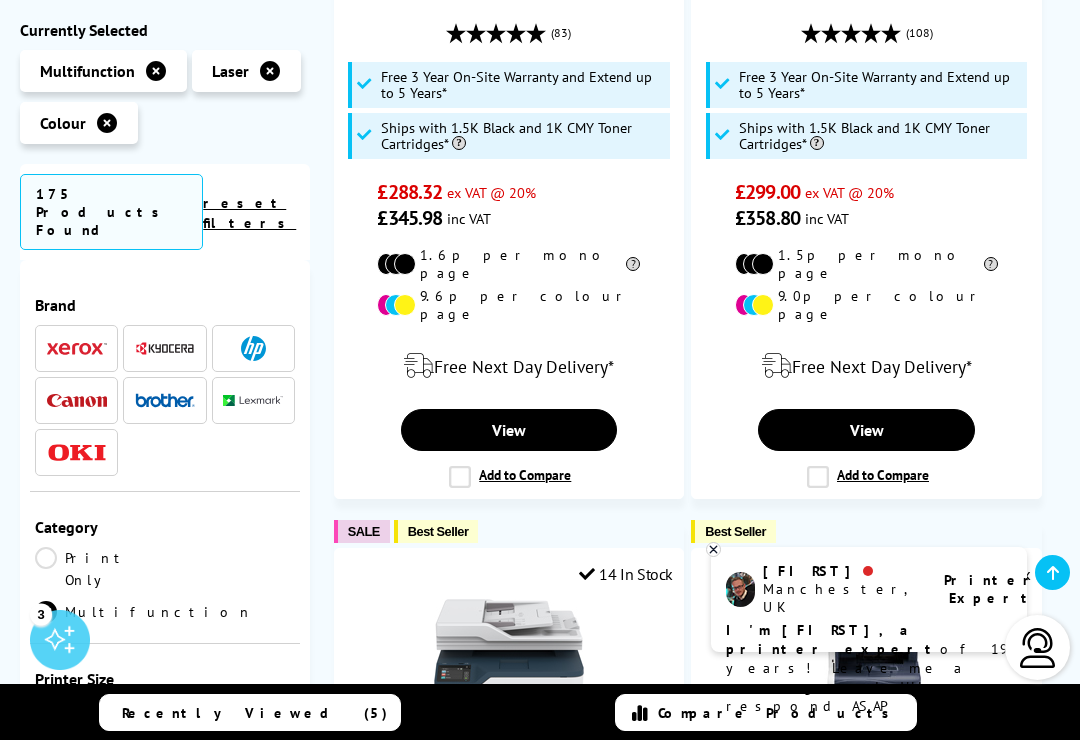 scroll, scrollTop: 0, scrollLeft: 0, axis: both 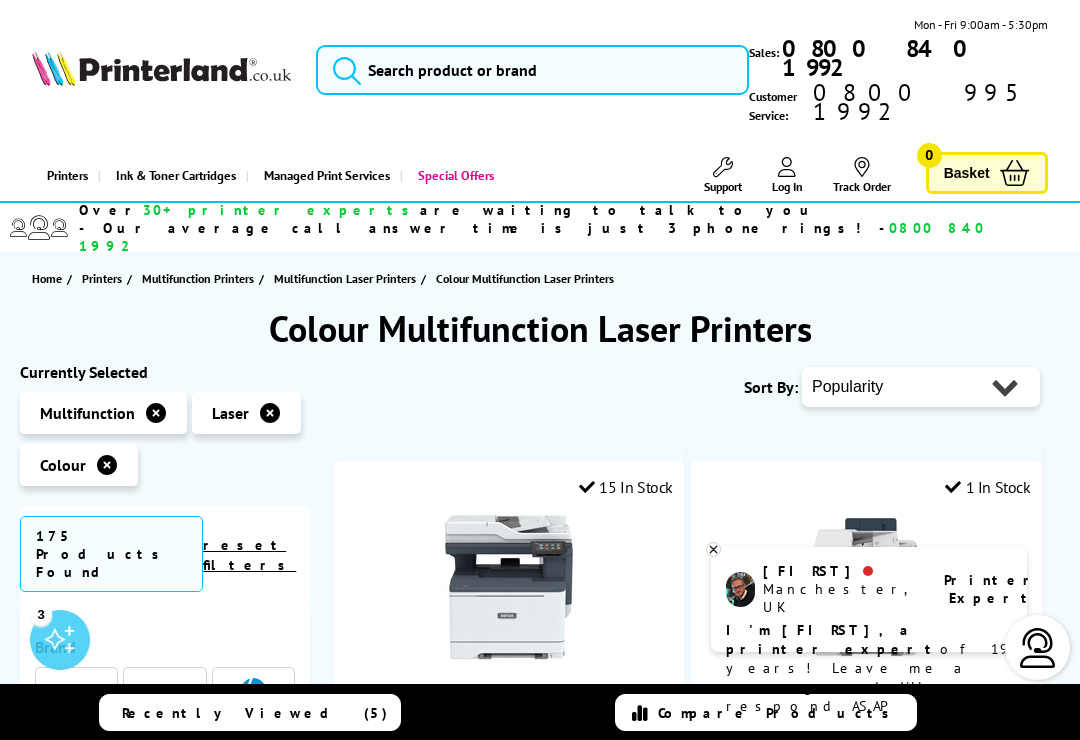 click on "Popularity
Rating
Price - Low to High
Price - High to Low
Running Costs - Low to High
Size - Small to Large" at bounding box center [921, 387] 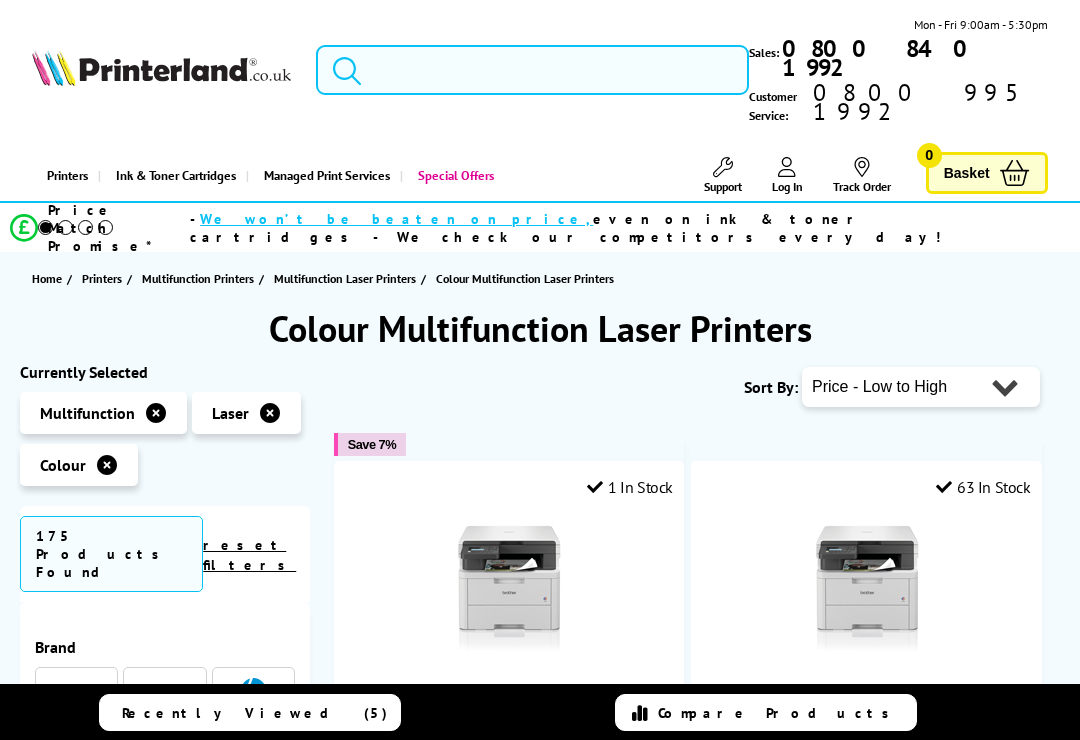 scroll, scrollTop: 0, scrollLeft: 0, axis: both 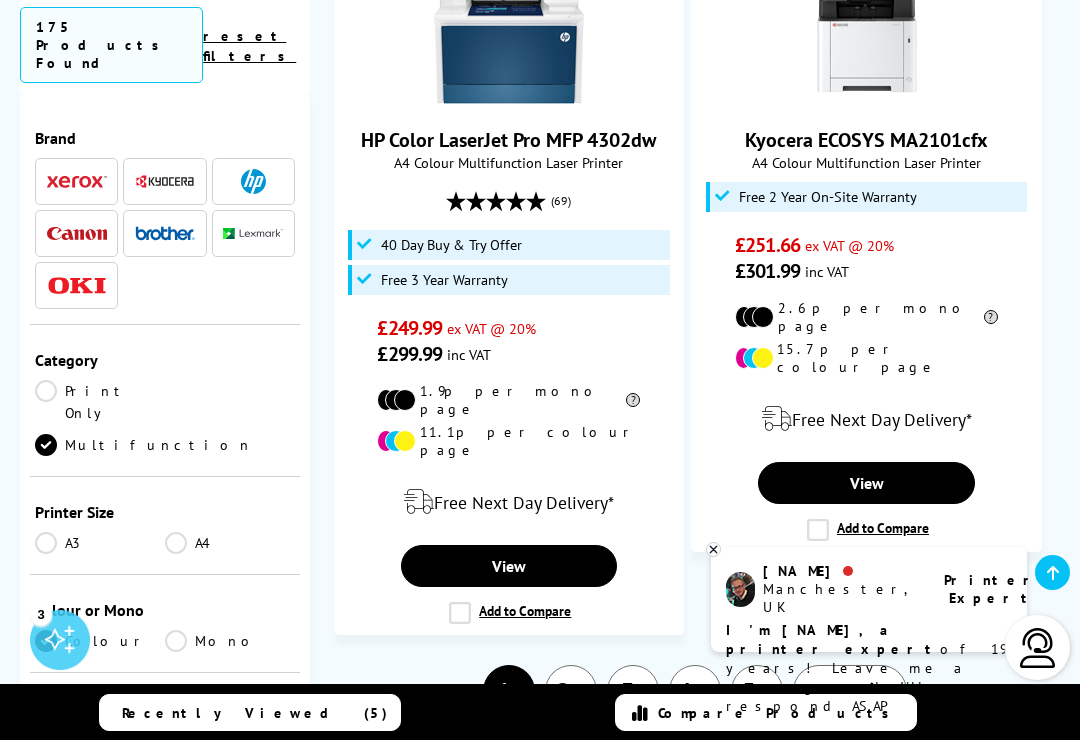 click on "2" at bounding box center (571, 691) 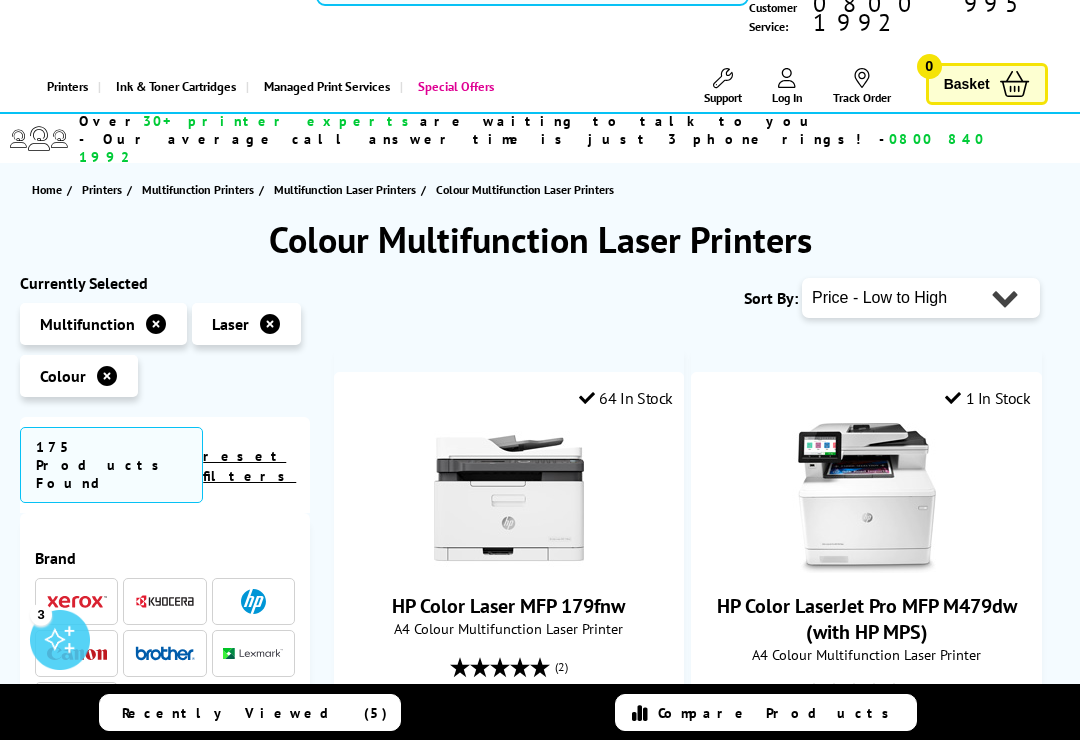 scroll, scrollTop: 360, scrollLeft: 0, axis: vertical 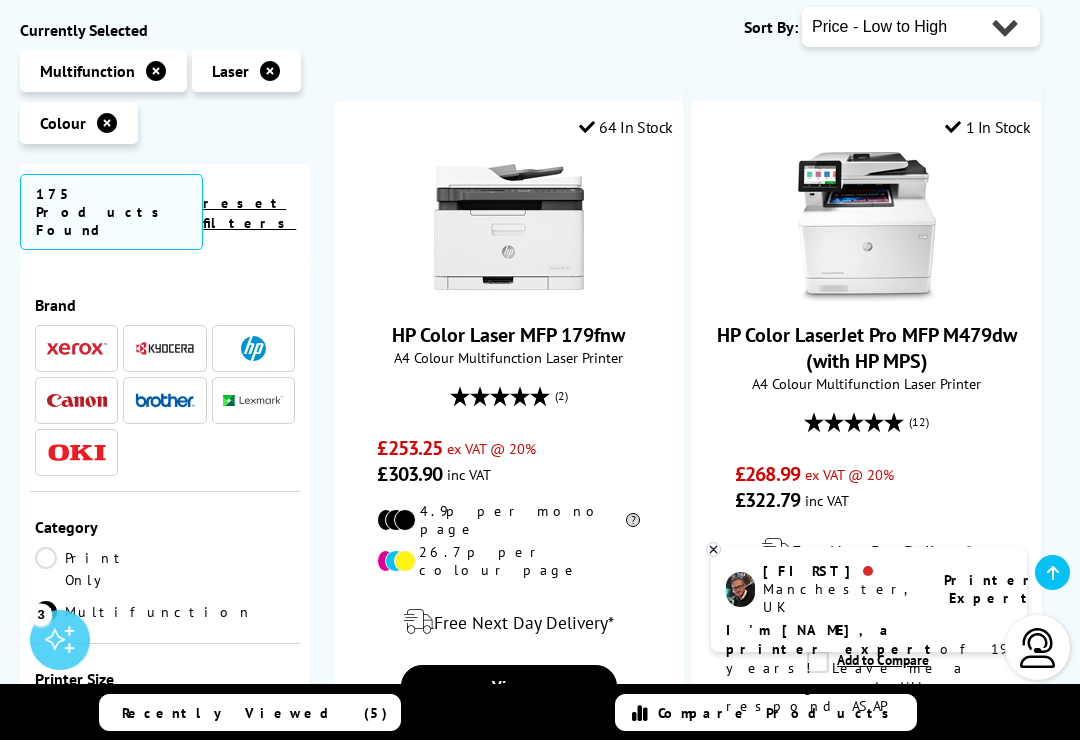 click on "(12)" at bounding box center [866, 422] 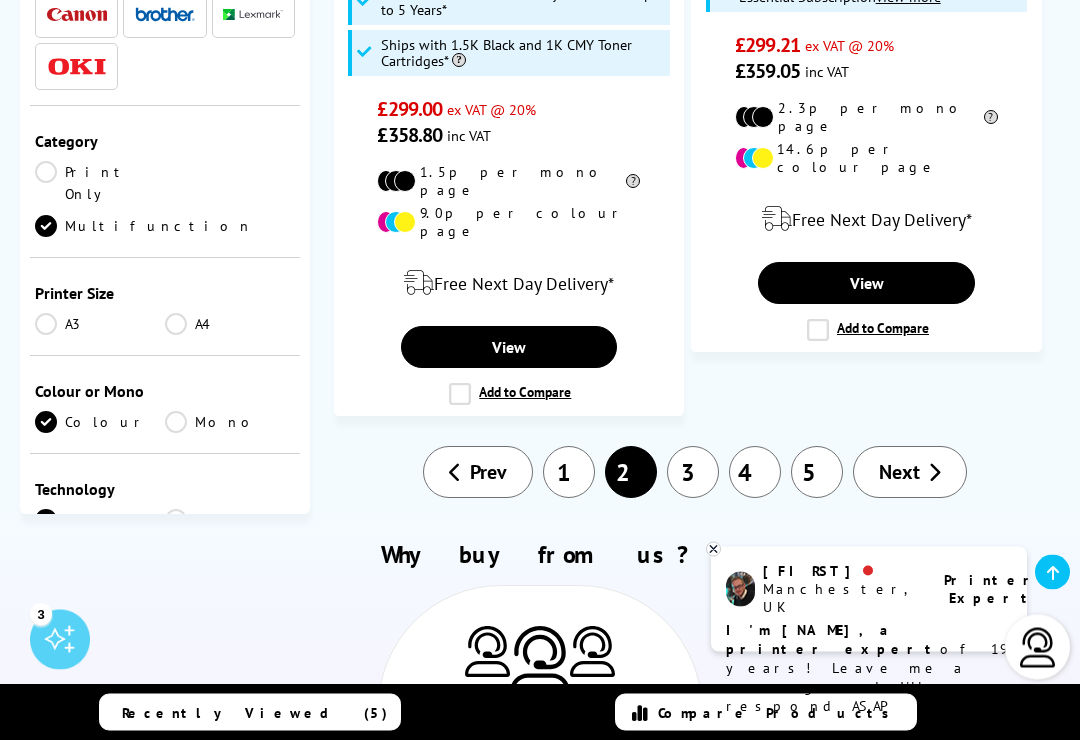 scroll, scrollTop: 4599, scrollLeft: 0, axis: vertical 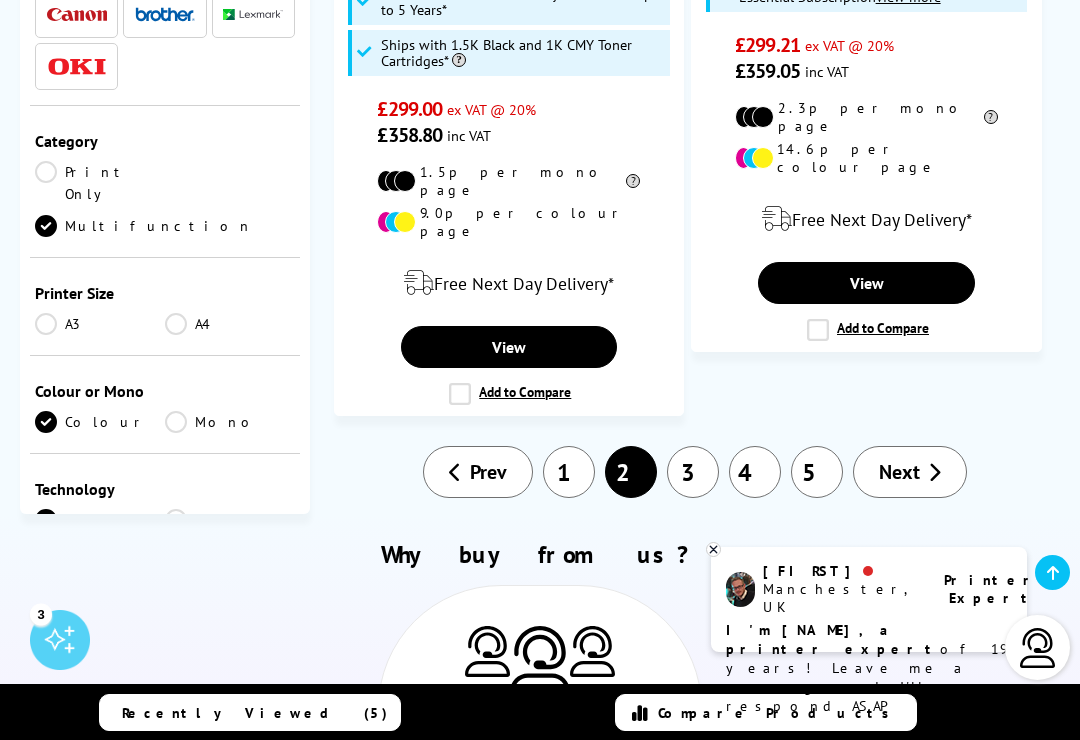 click on "3" at bounding box center (693, 472) 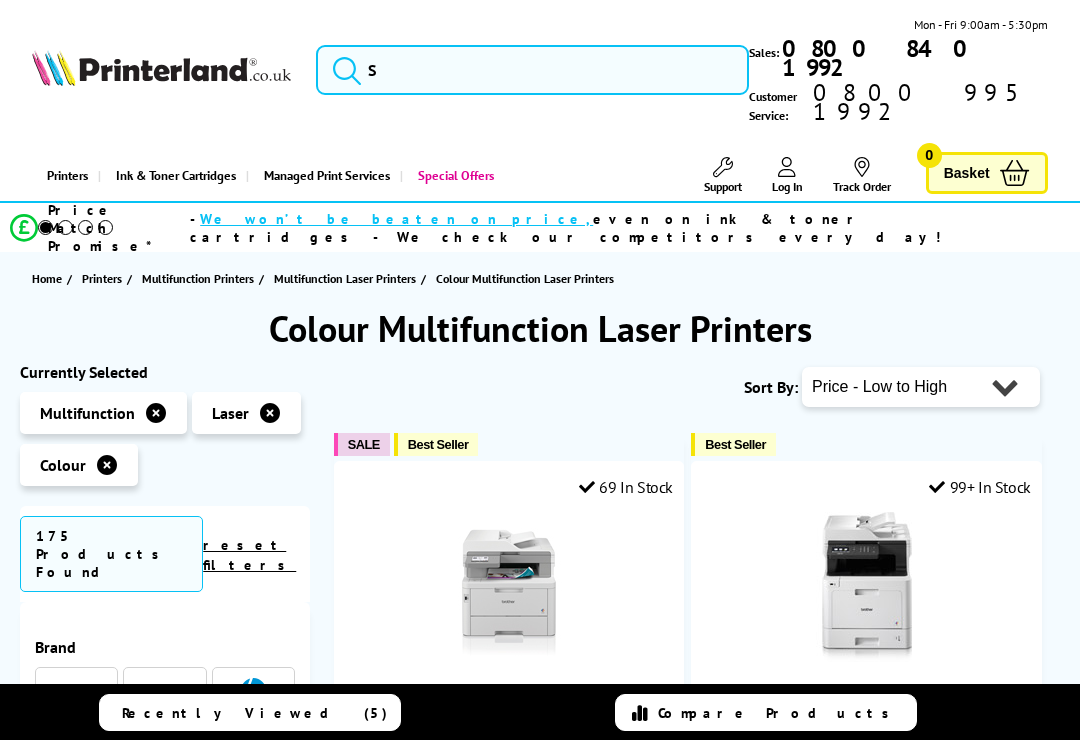 scroll, scrollTop: 0, scrollLeft: 0, axis: both 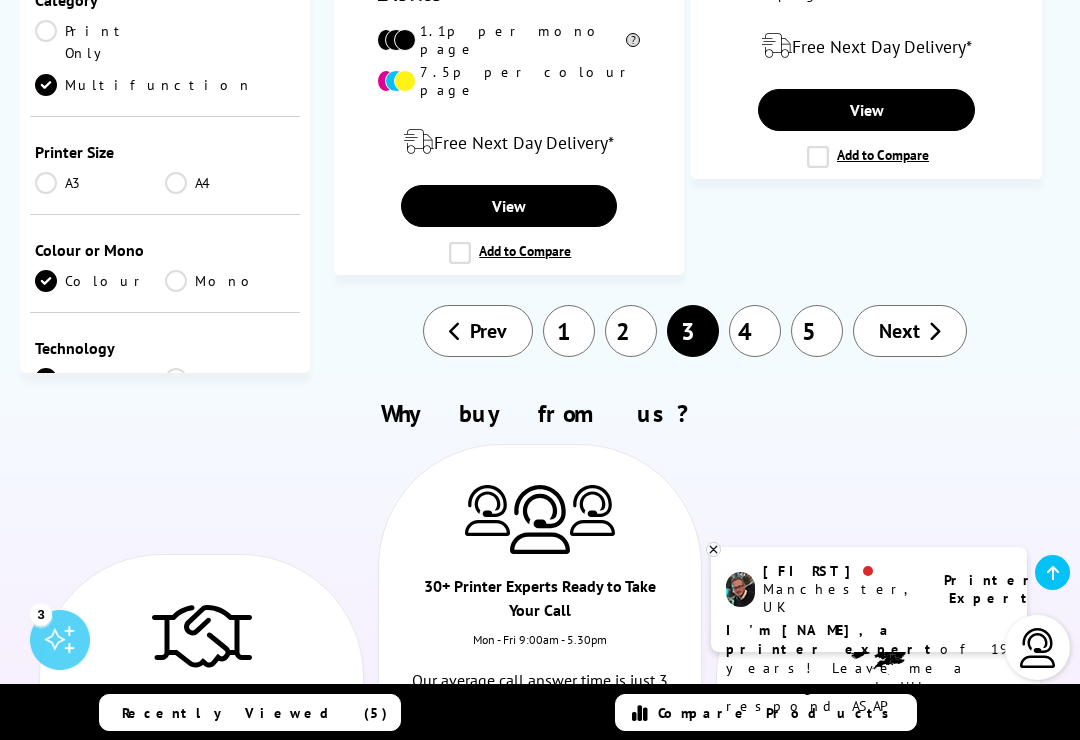 click on "1" at bounding box center (569, 331) 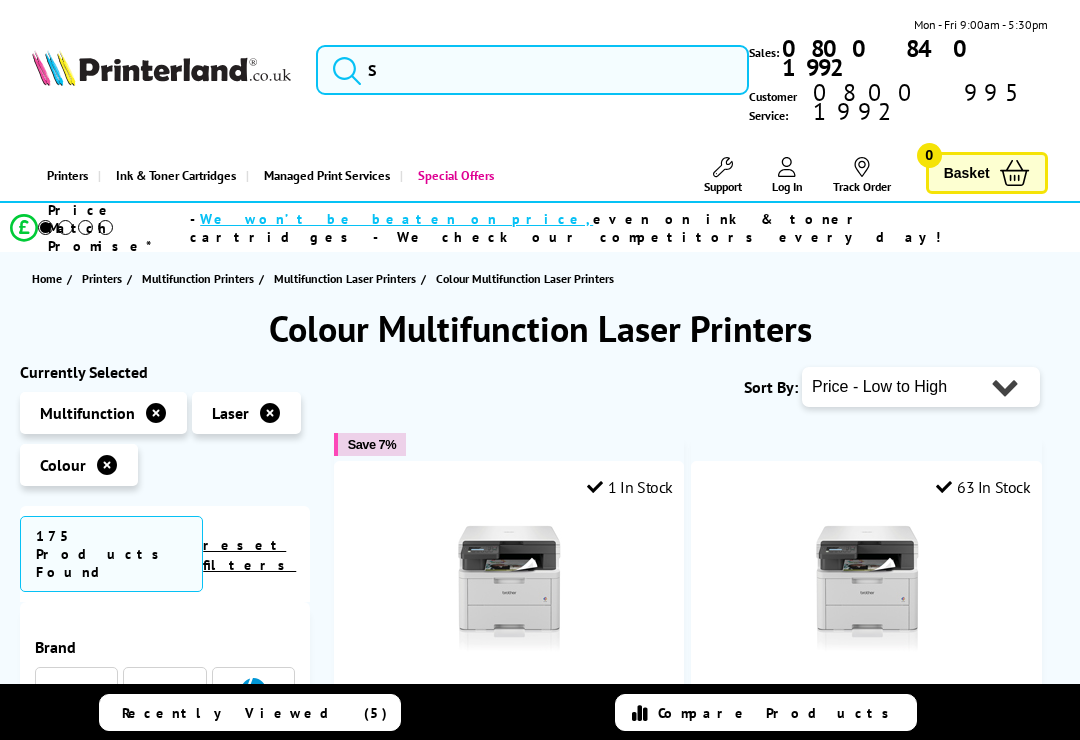 scroll, scrollTop: 0, scrollLeft: 0, axis: both 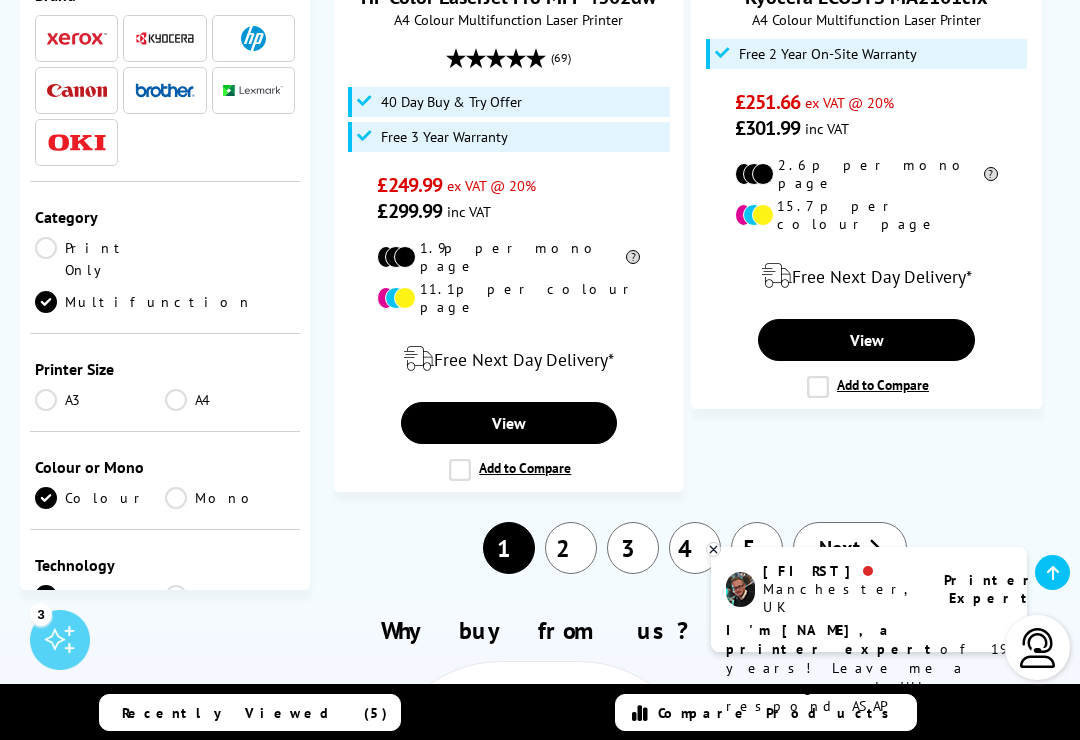 click at bounding box center [874, 548] 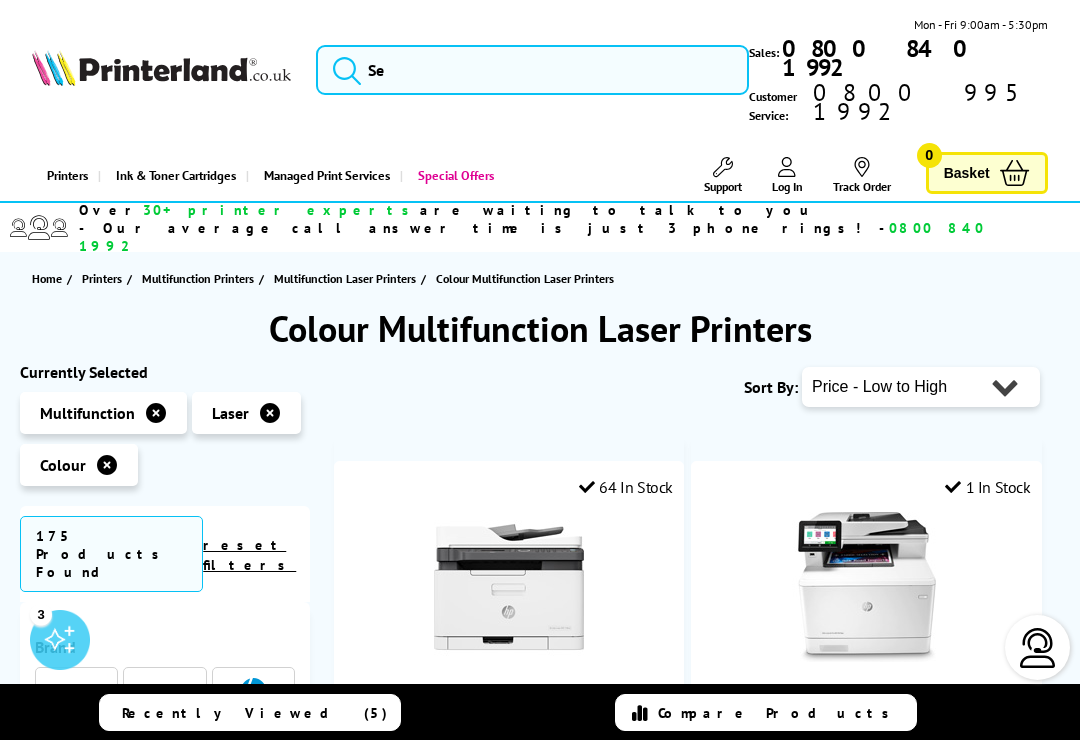 scroll, scrollTop: 262, scrollLeft: 0, axis: vertical 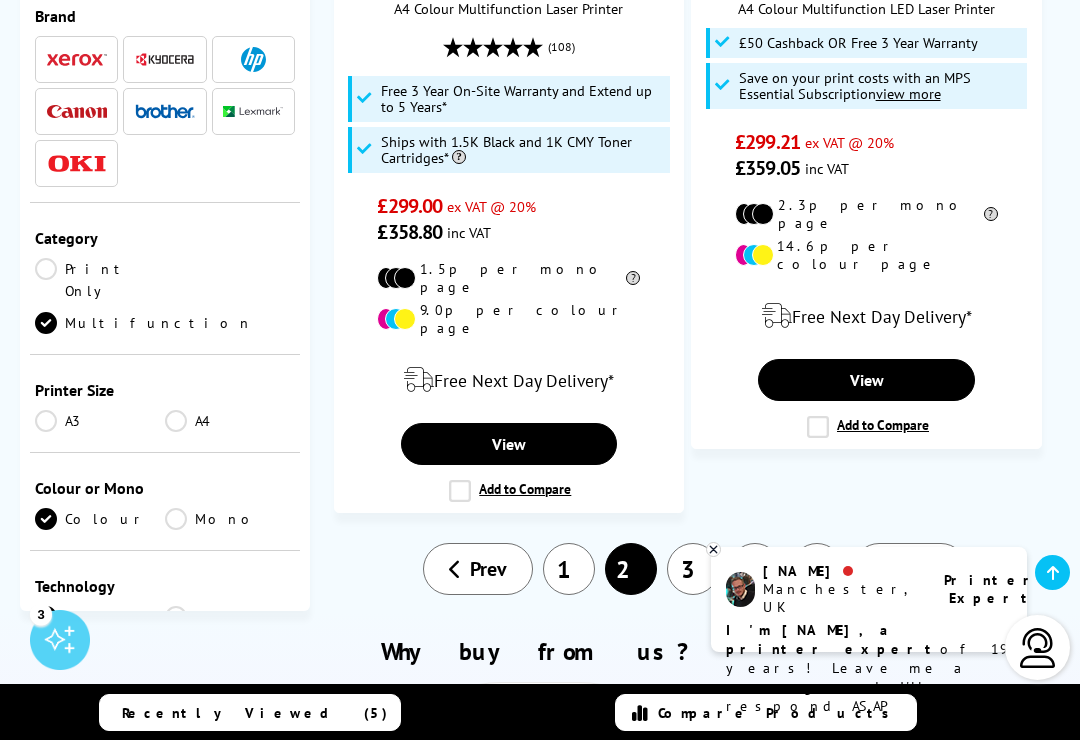 click on "3" at bounding box center [693, 569] 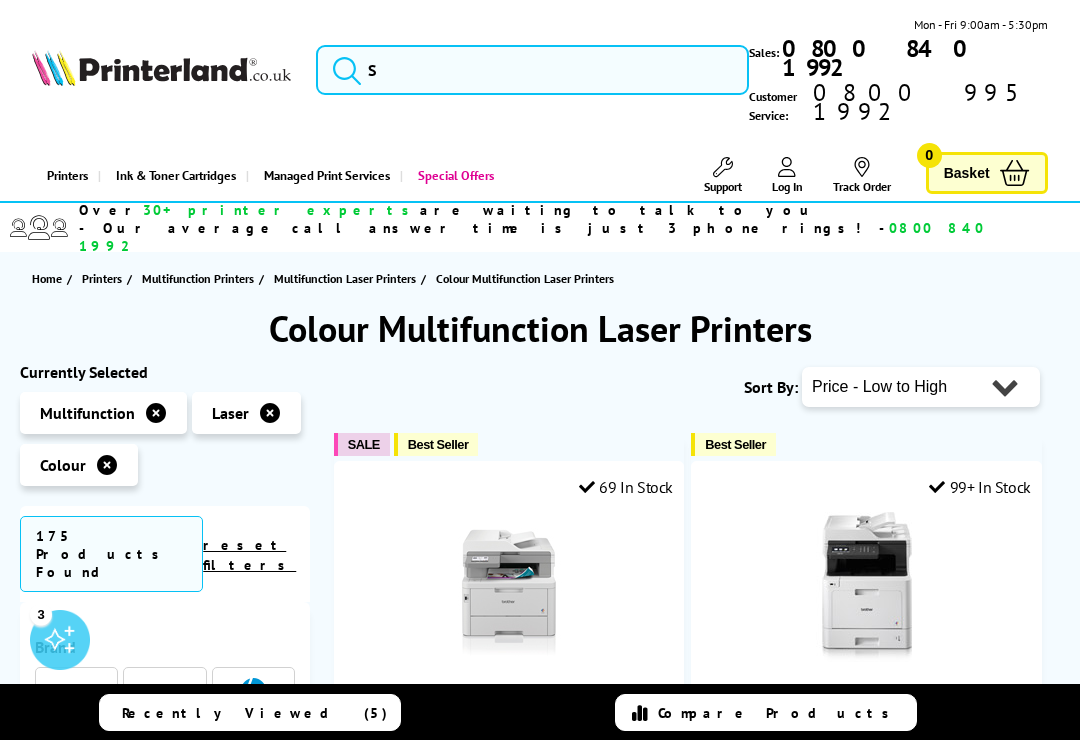 scroll, scrollTop: 0, scrollLeft: 0, axis: both 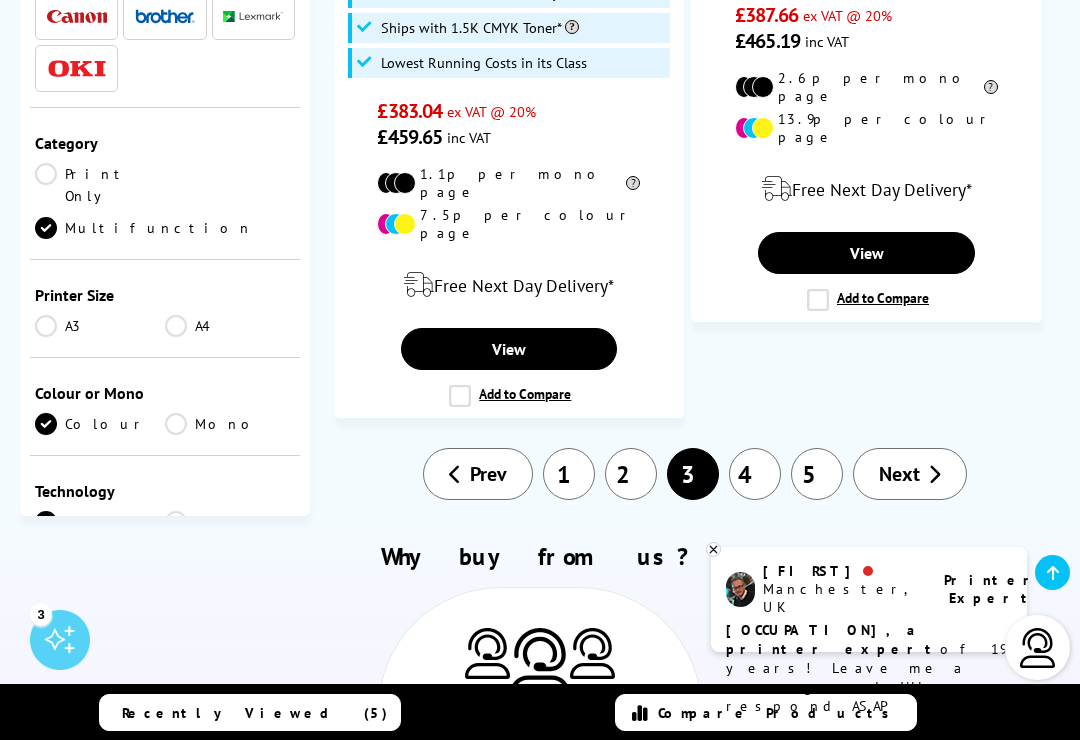 click on "4" at bounding box center [755, 474] 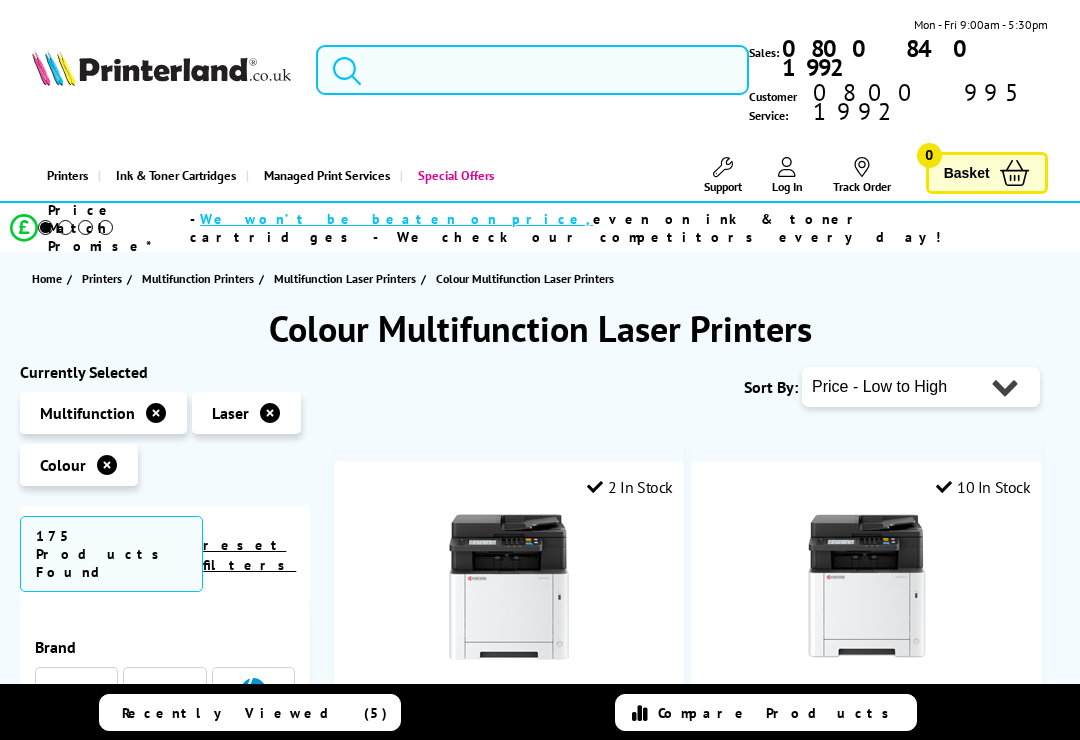 scroll, scrollTop: 0, scrollLeft: 0, axis: both 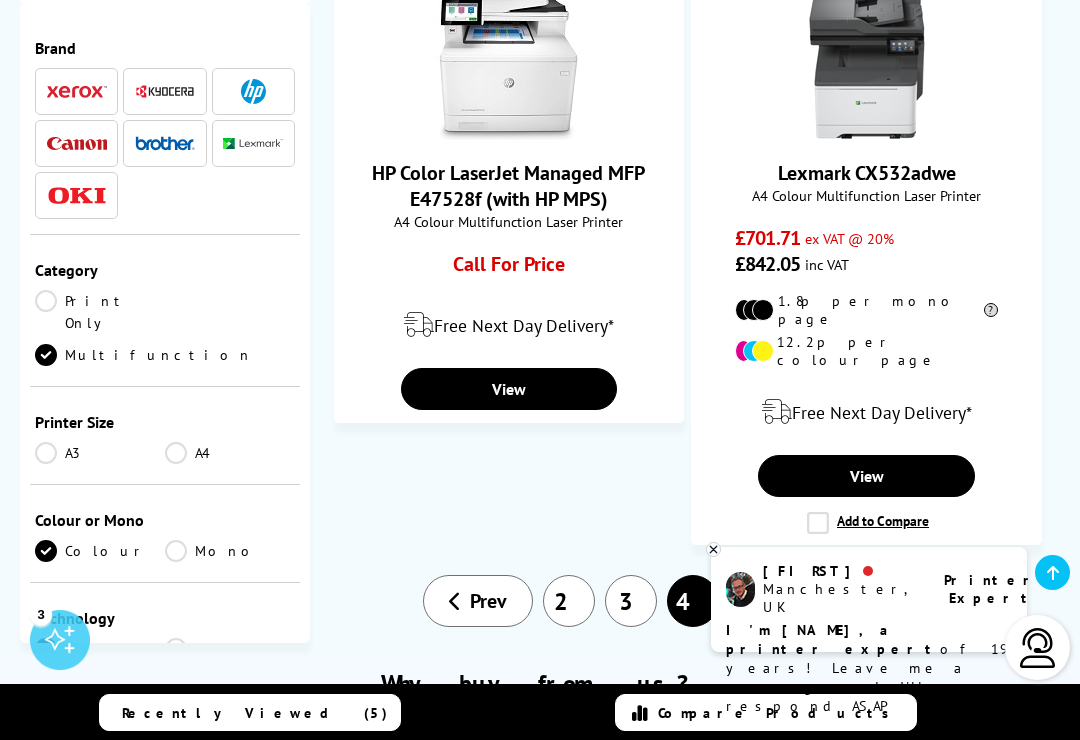 click on "3" at bounding box center (631, 601) 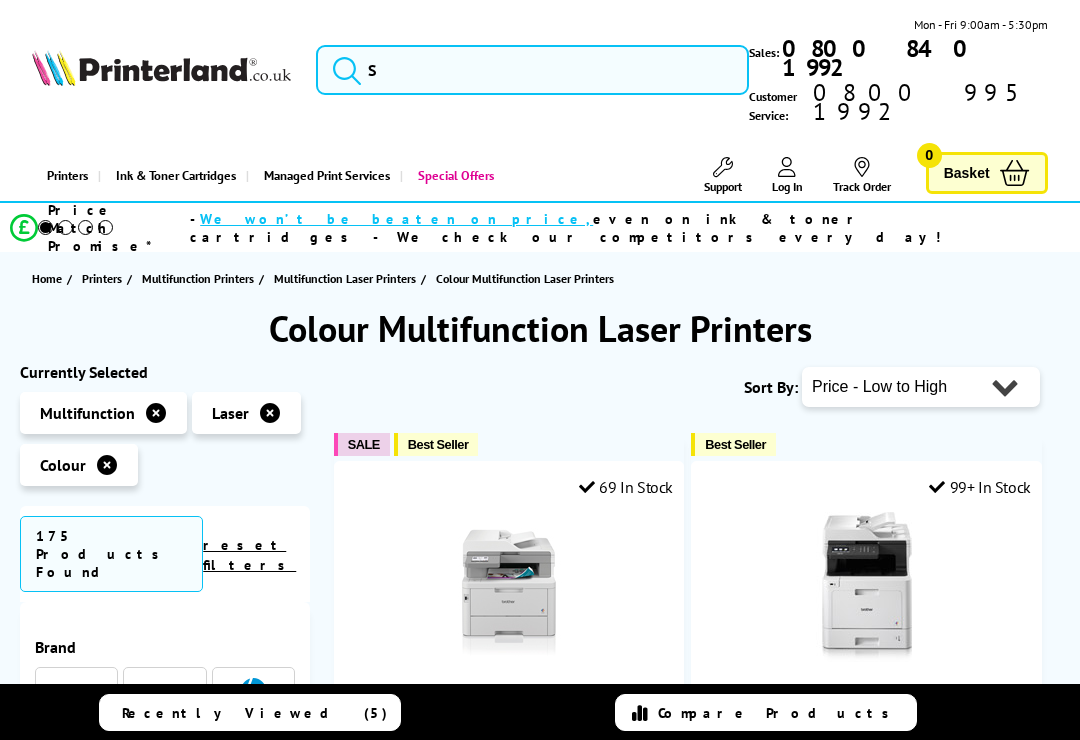 scroll, scrollTop: 0, scrollLeft: 0, axis: both 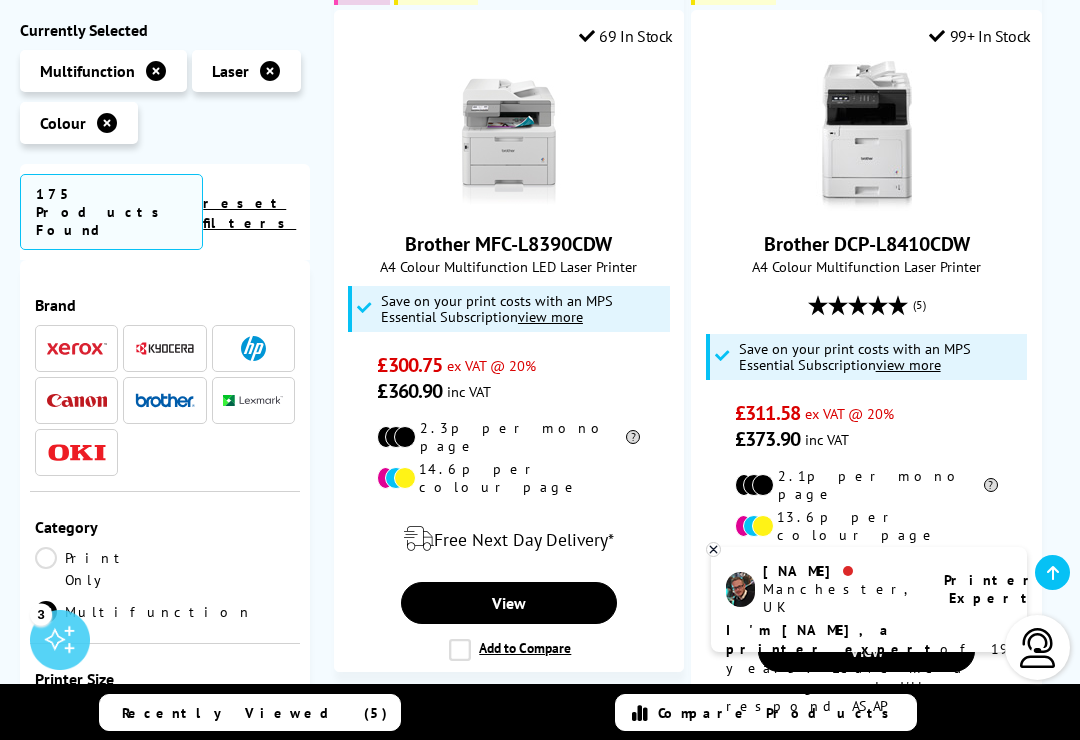 click at bounding box center (509, 136) 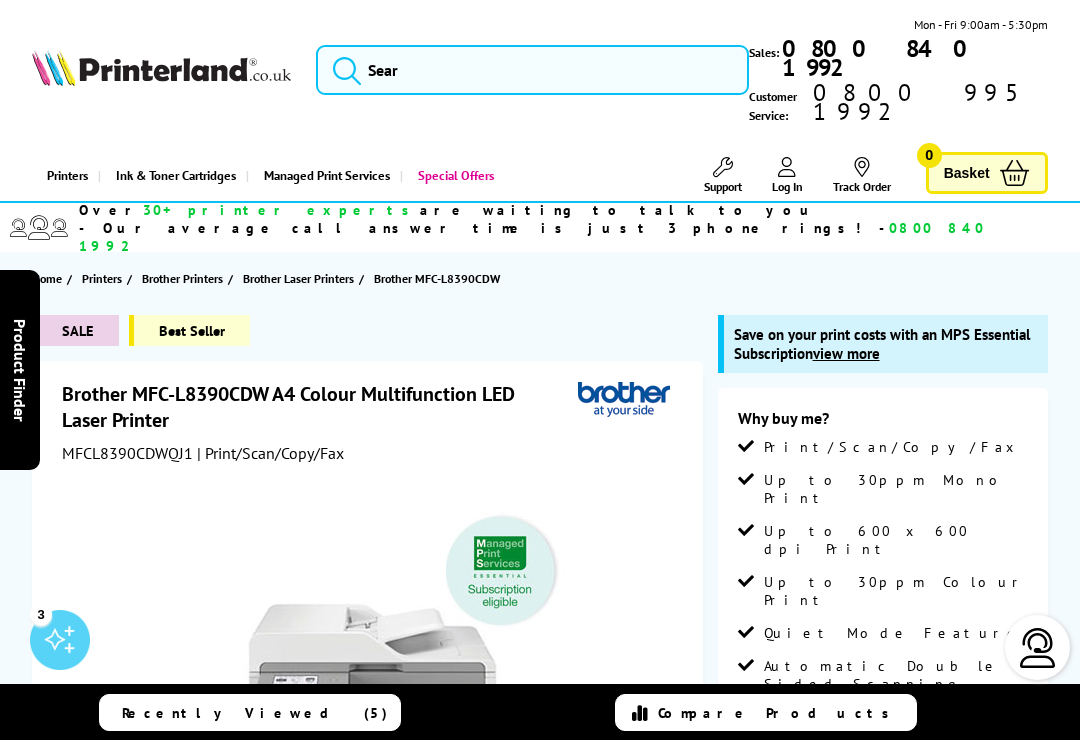 scroll, scrollTop: 0, scrollLeft: 0, axis: both 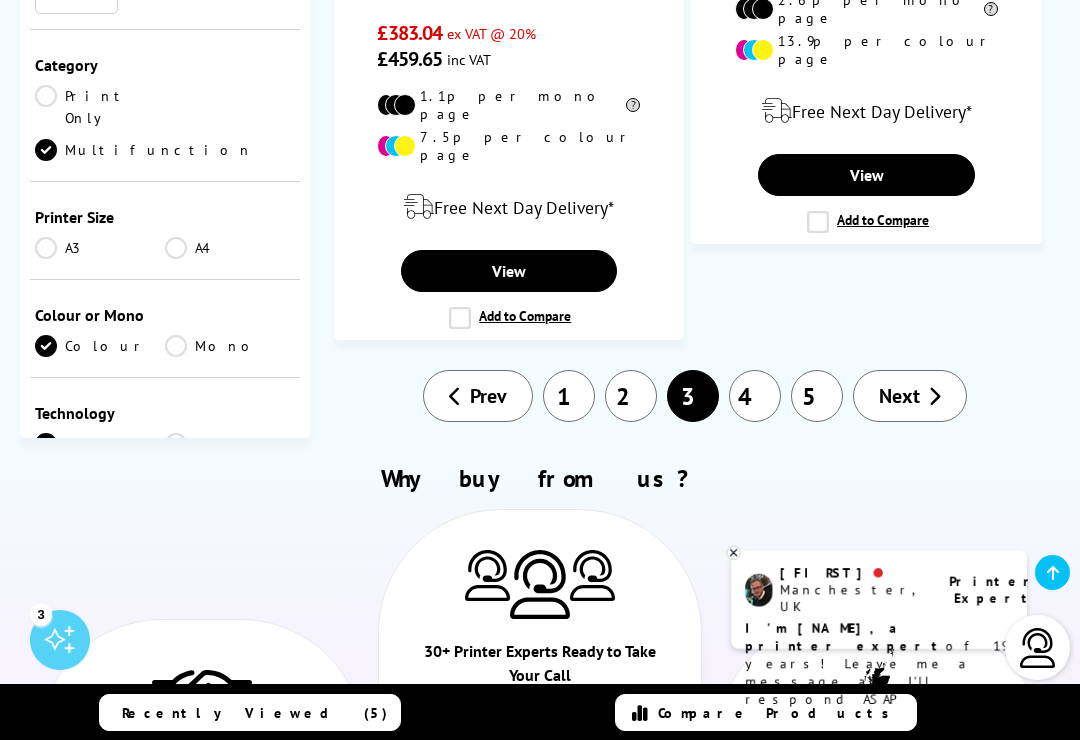 click on "2" at bounding box center (631, 396) 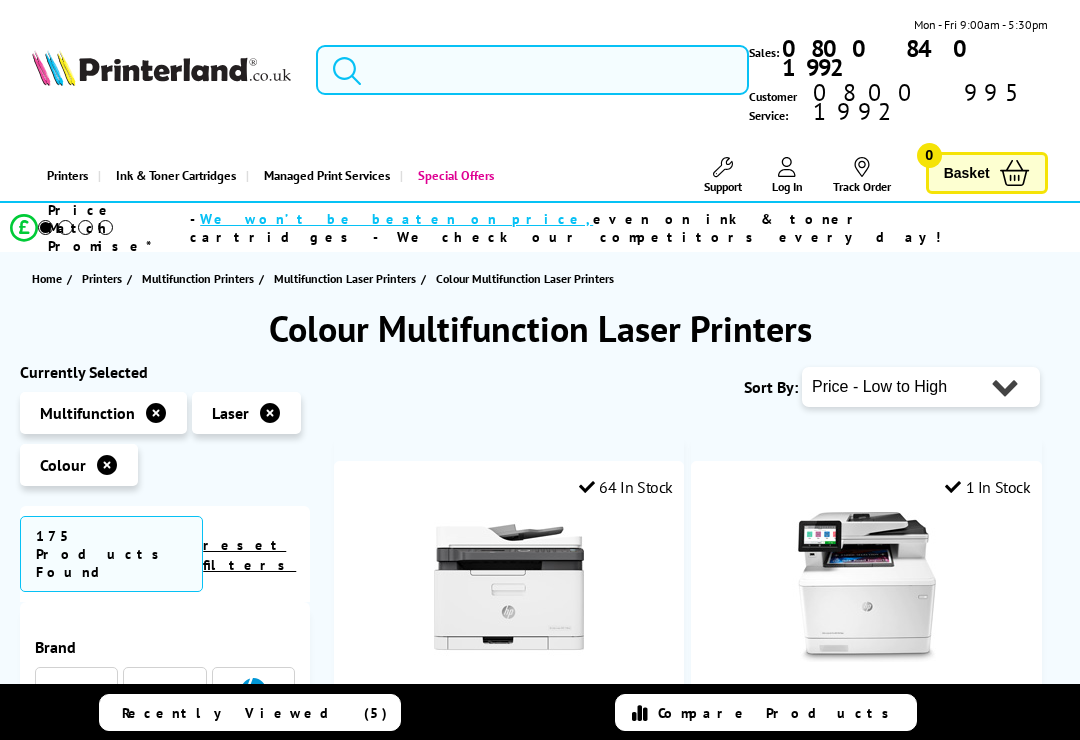 scroll, scrollTop: 0, scrollLeft: 0, axis: both 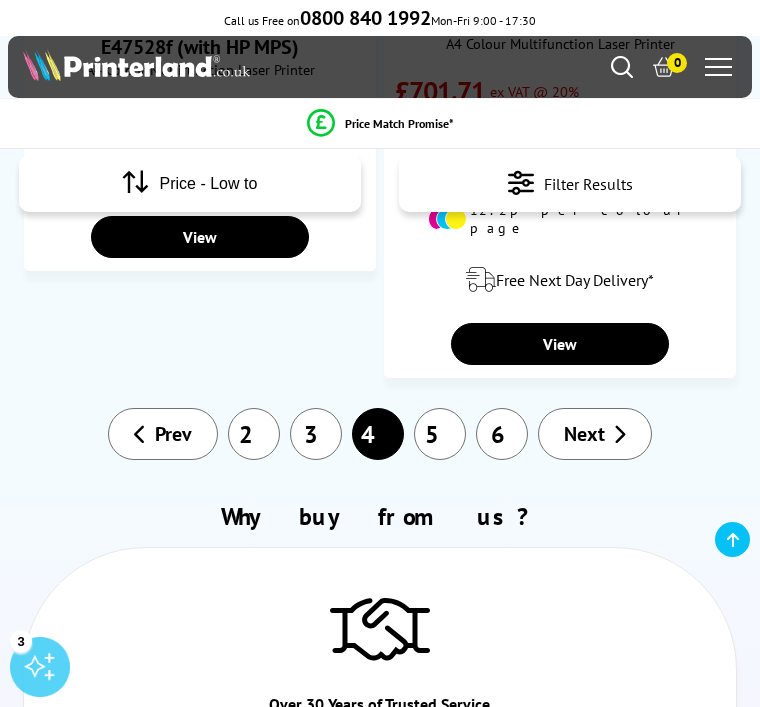 click on "2" at bounding box center [254, 434] 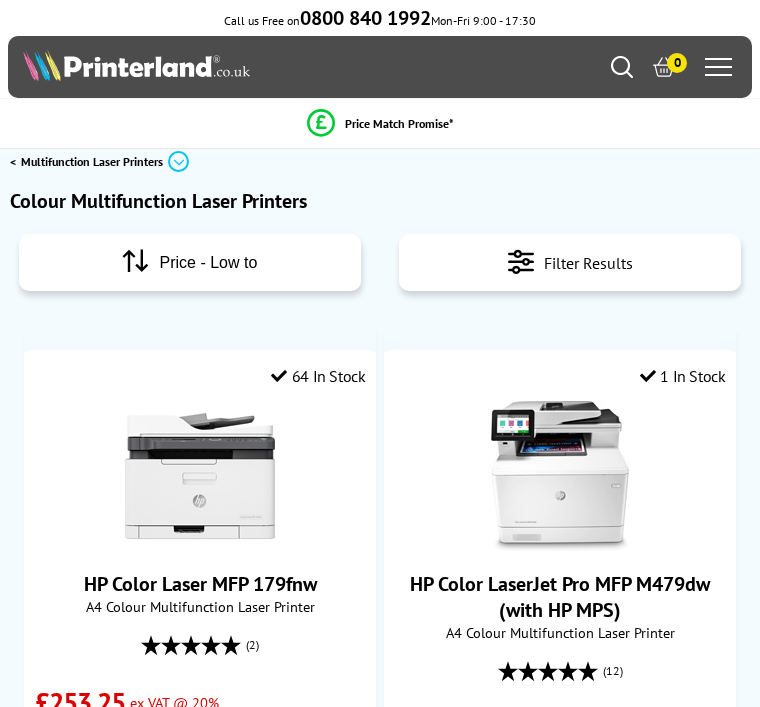 scroll, scrollTop: 0, scrollLeft: 0, axis: both 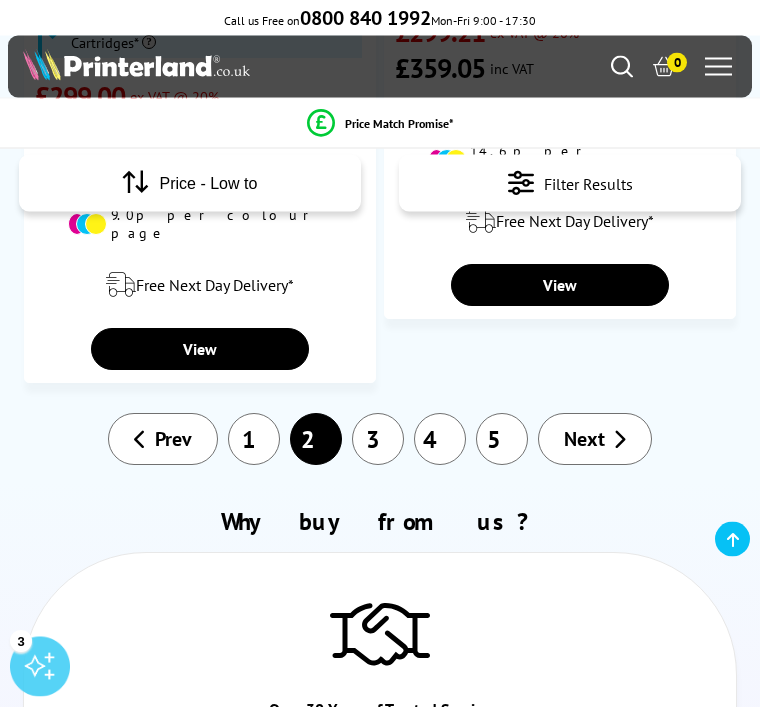 click on "1" at bounding box center (254, 440) 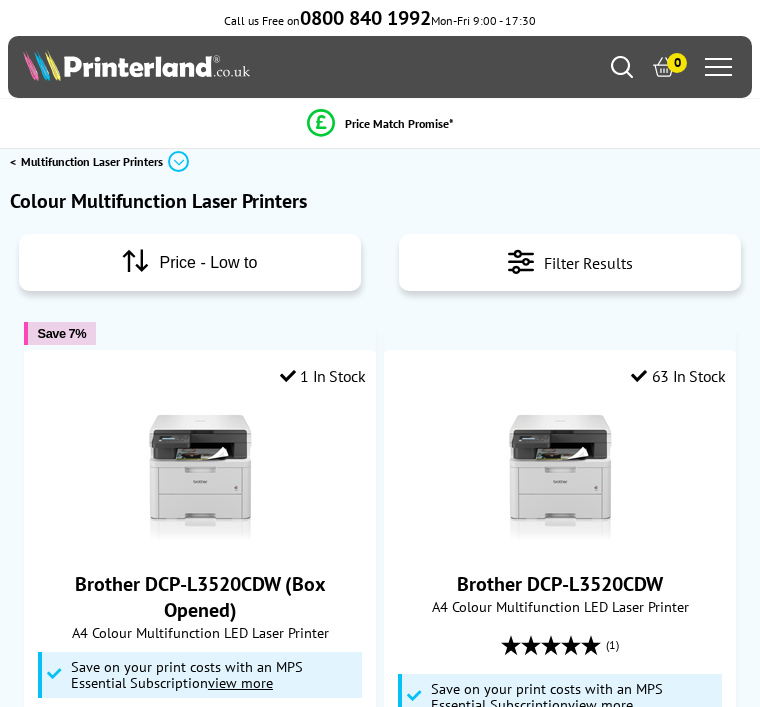 scroll, scrollTop: 0, scrollLeft: 0, axis: both 